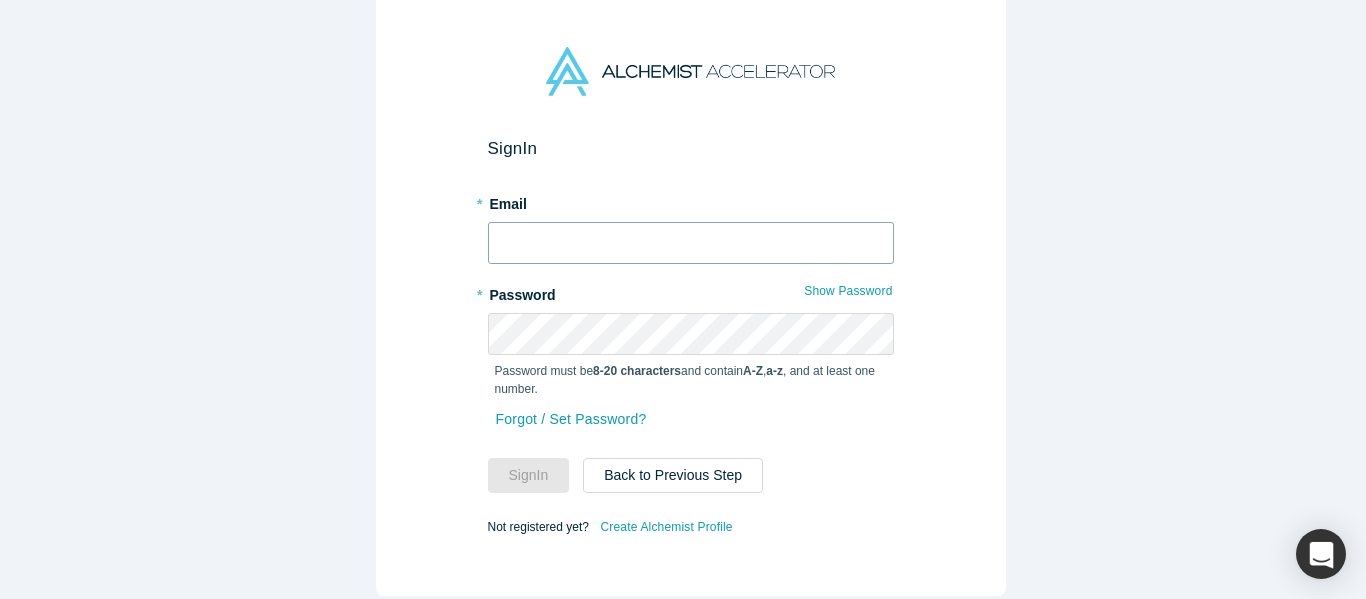 scroll, scrollTop: 0, scrollLeft: 0, axis: both 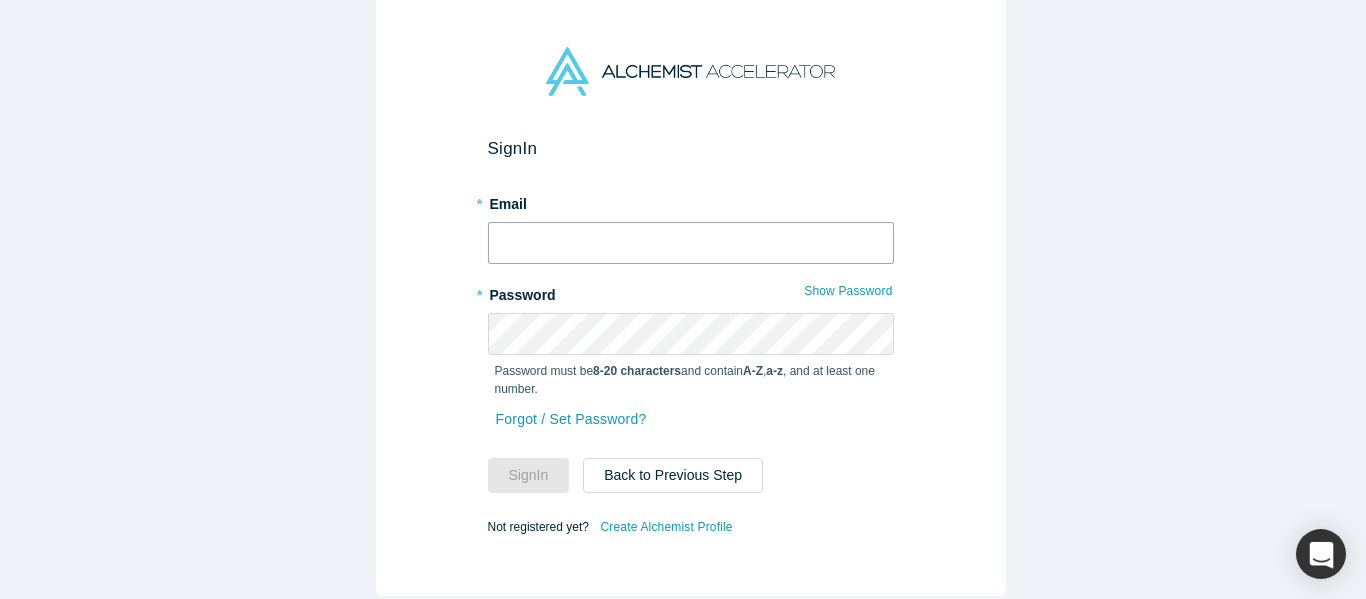 click at bounding box center [691, 243] 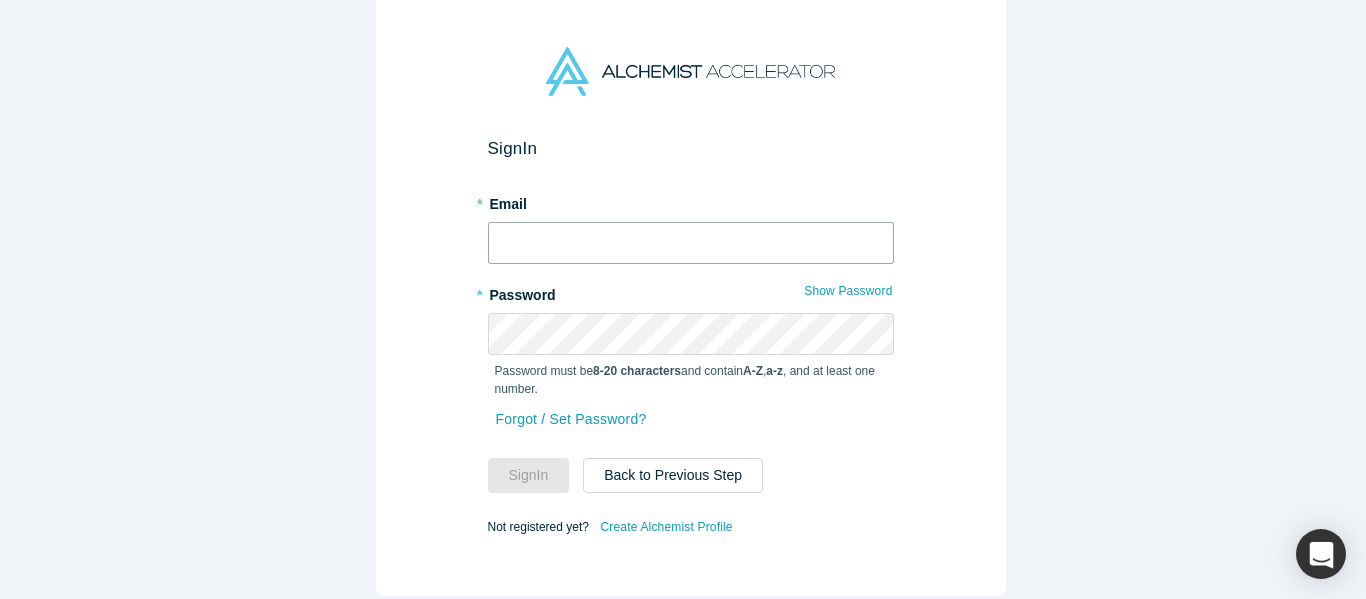 click at bounding box center [691, 243] 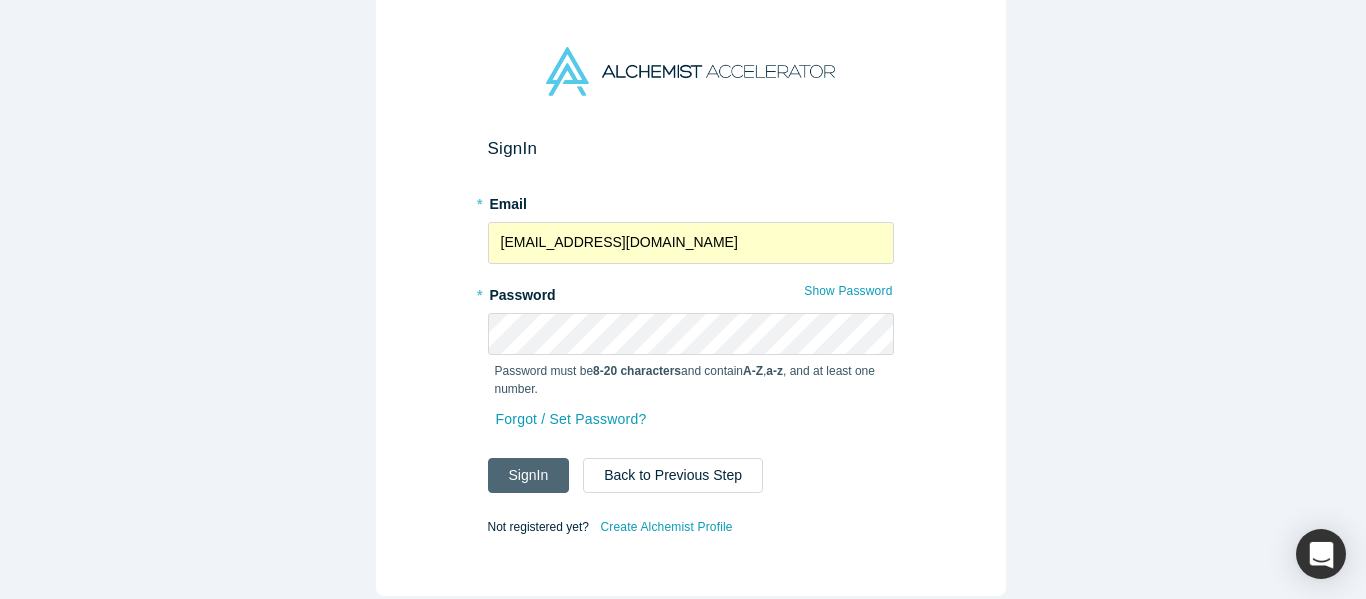 click on "Sign  In" at bounding box center (529, 475) 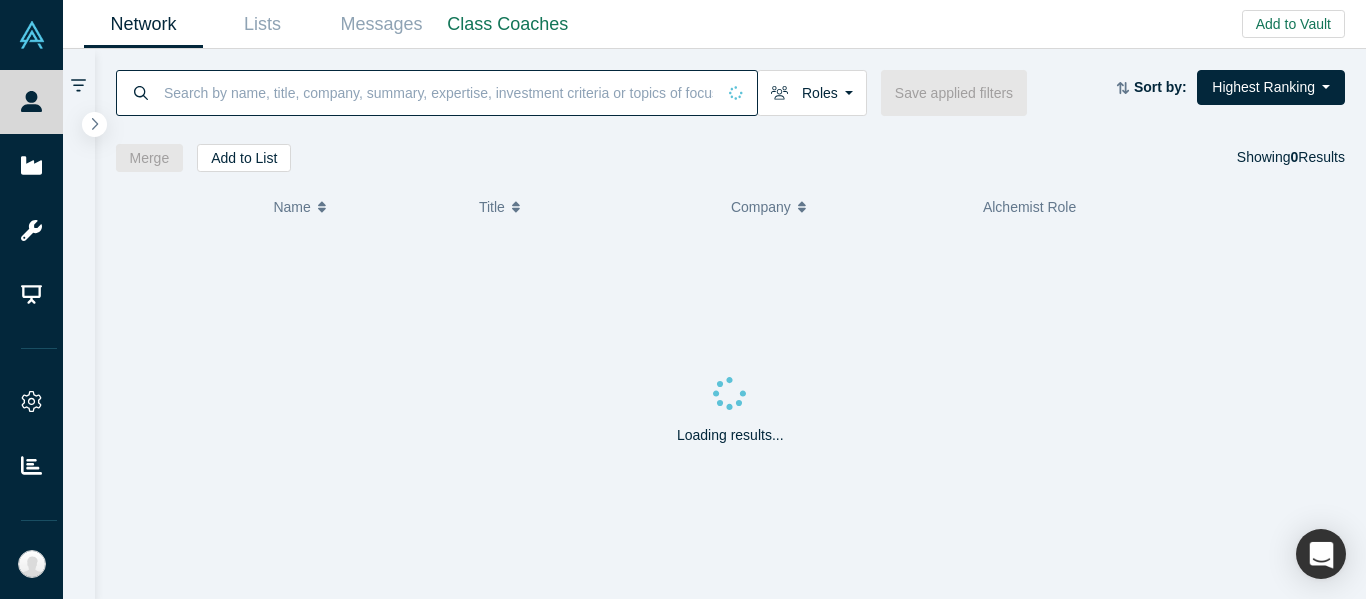 click at bounding box center (438, 92) 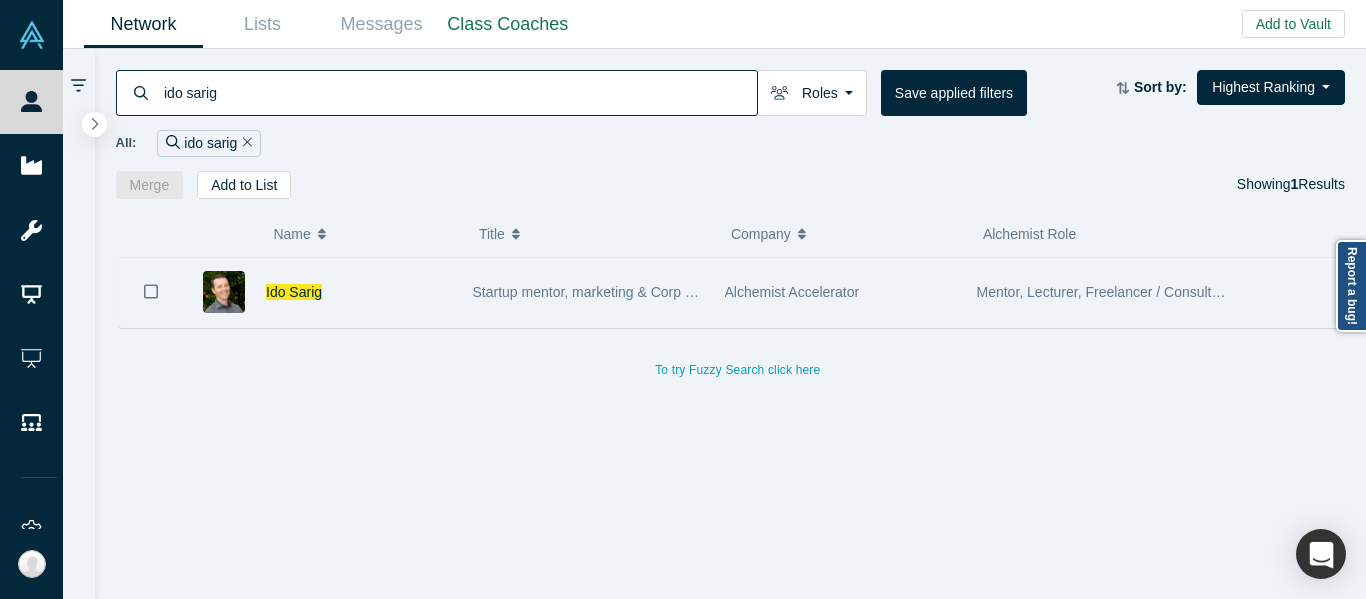 click on "Startup mentor, marketing & Corp Dev executive" at bounding box center (588, 292) 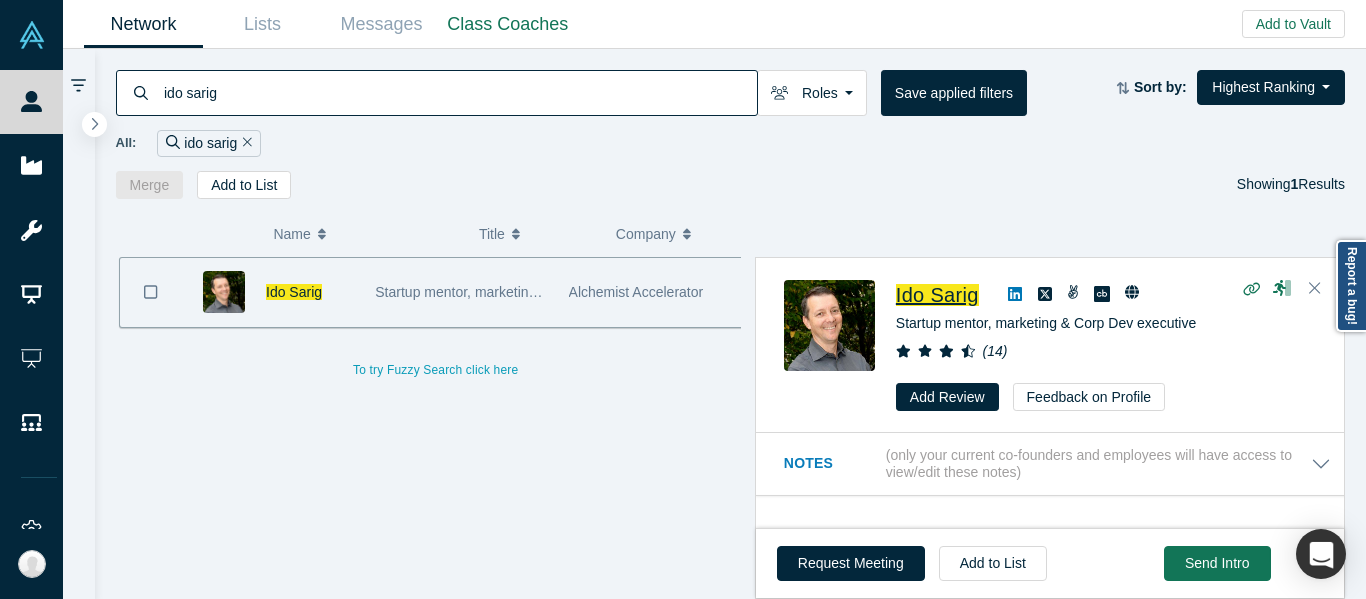 click on "Ido Sarig" at bounding box center [937, 295] 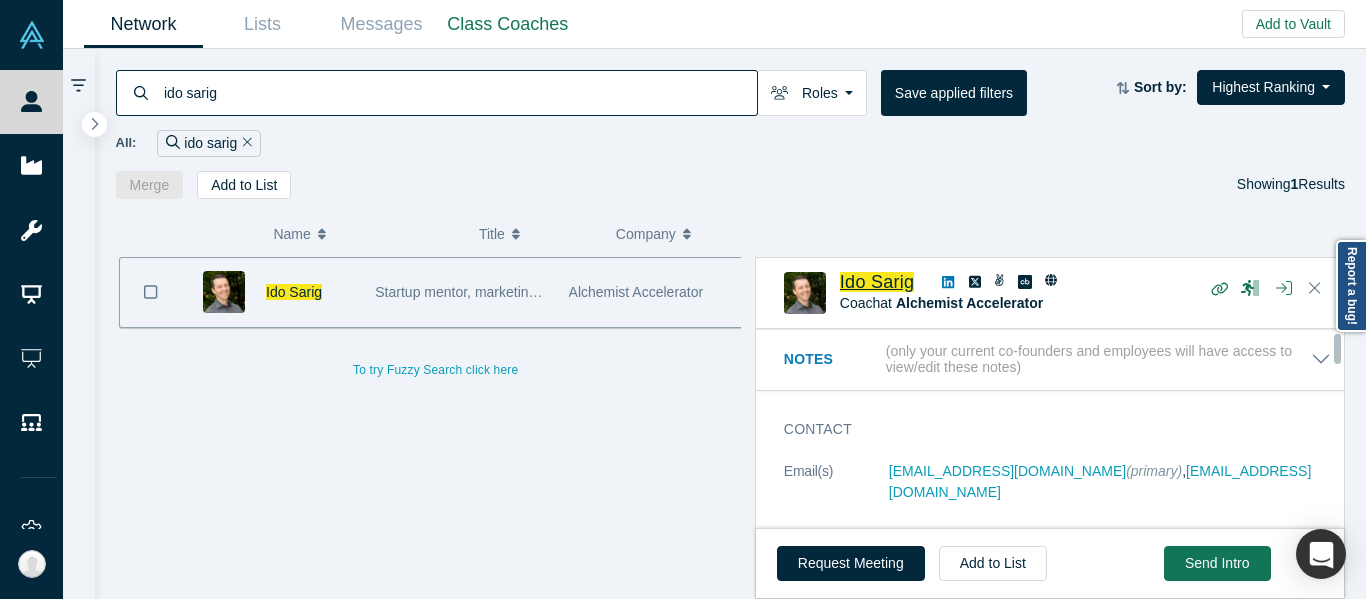 scroll, scrollTop: 100, scrollLeft: 0, axis: vertical 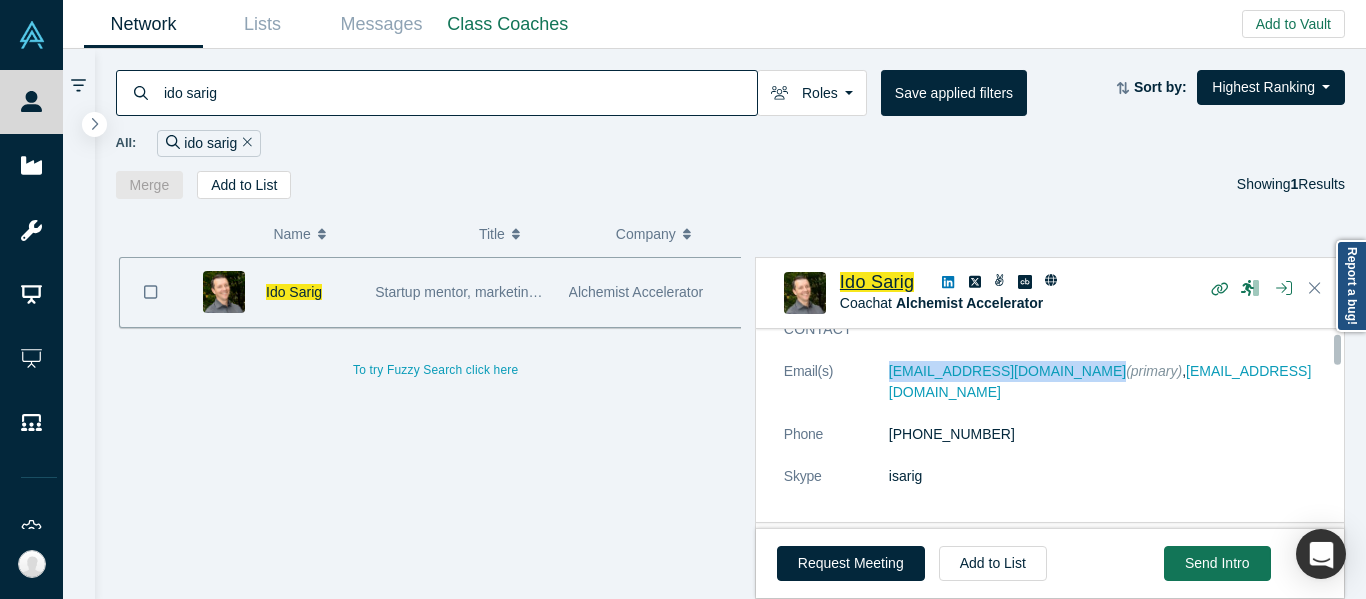 drag, startPoint x: 887, startPoint y: 383, endPoint x: 1076, endPoint y: 386, distance: 189.0238 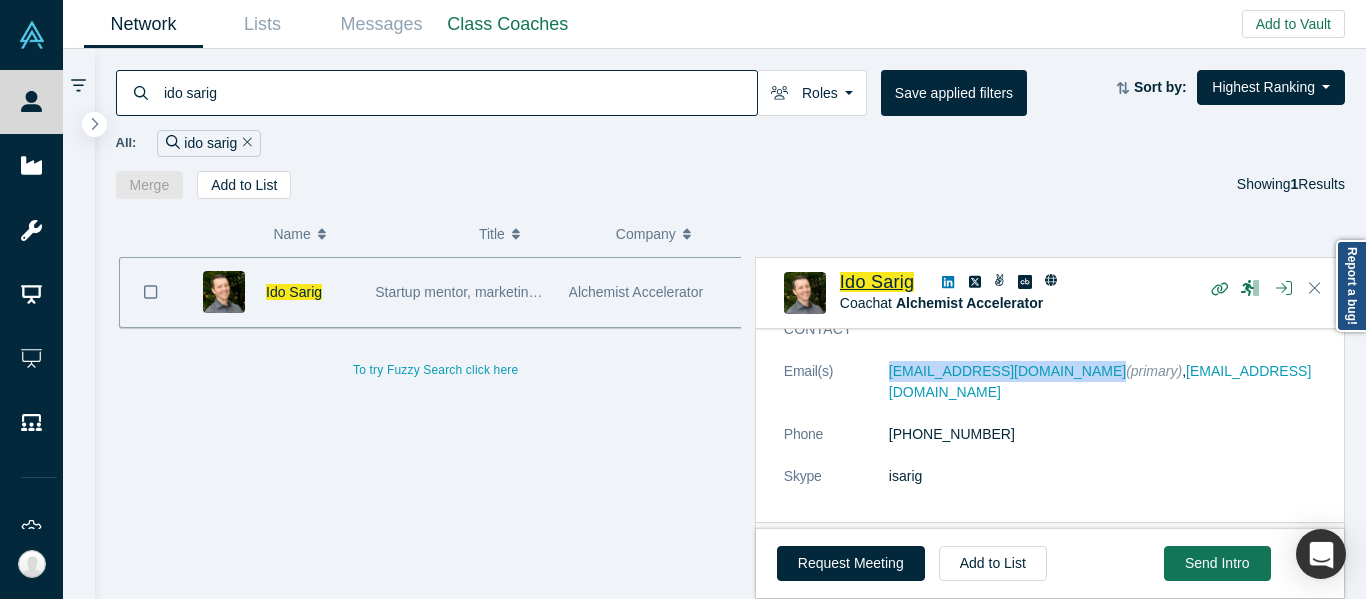 copy on "ido@alchemistaccelerator.com" 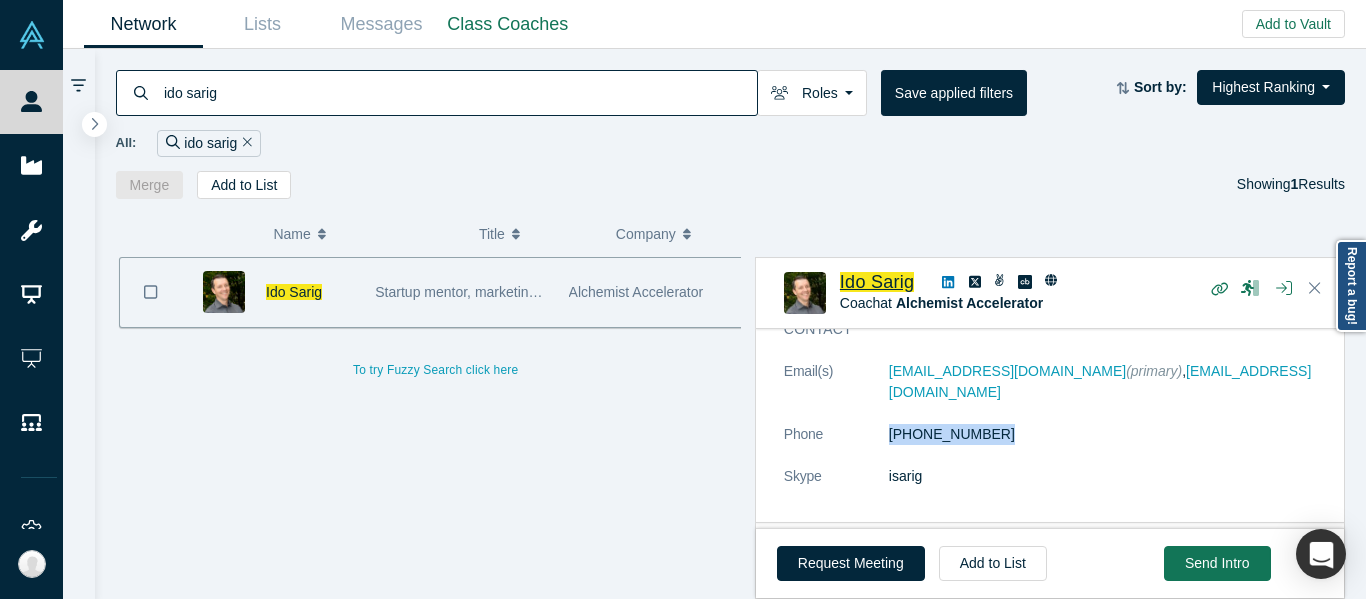 drag, startPoint x: 1008, startPoint y: 401, endPoint x: 861, endPoint y: 423, distance: 148.63715 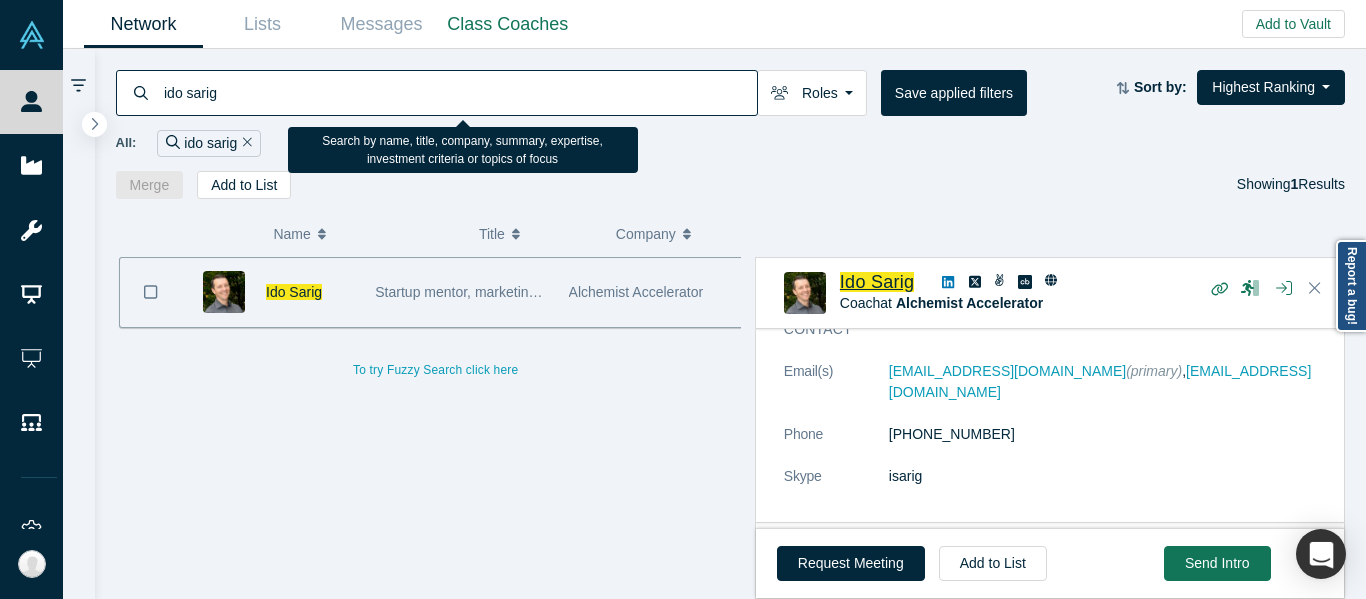 paste on "Danielle@wvvcapital.com" 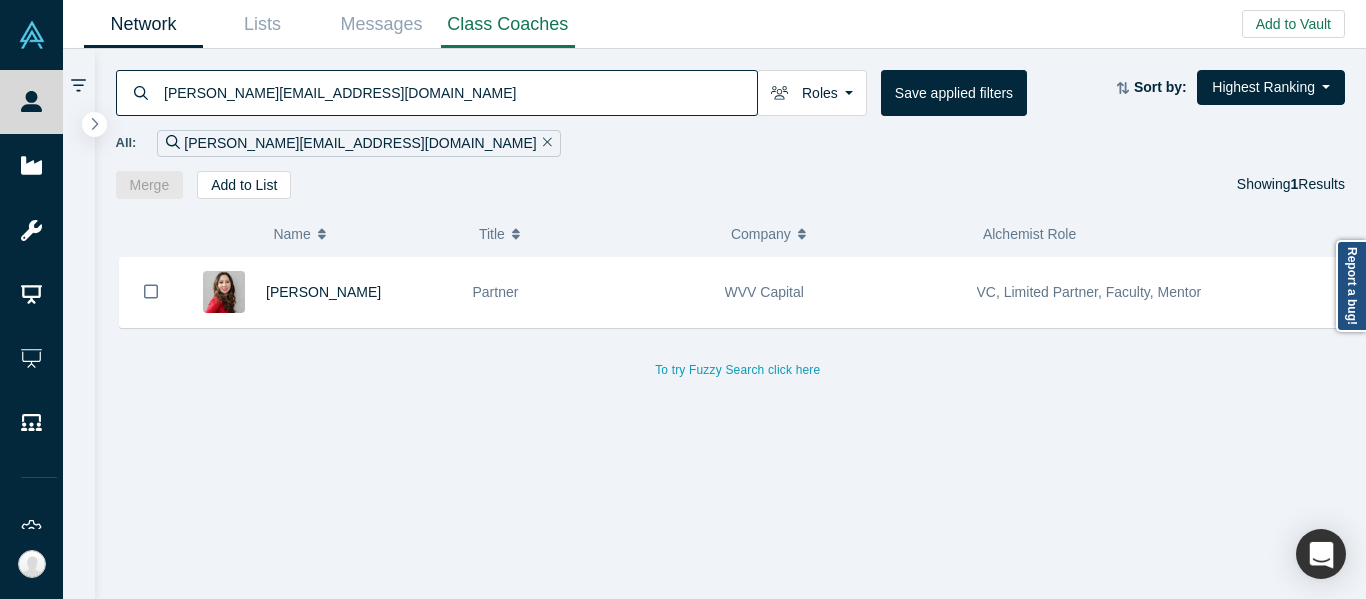 type on "Danielle@wvvcapital.com" 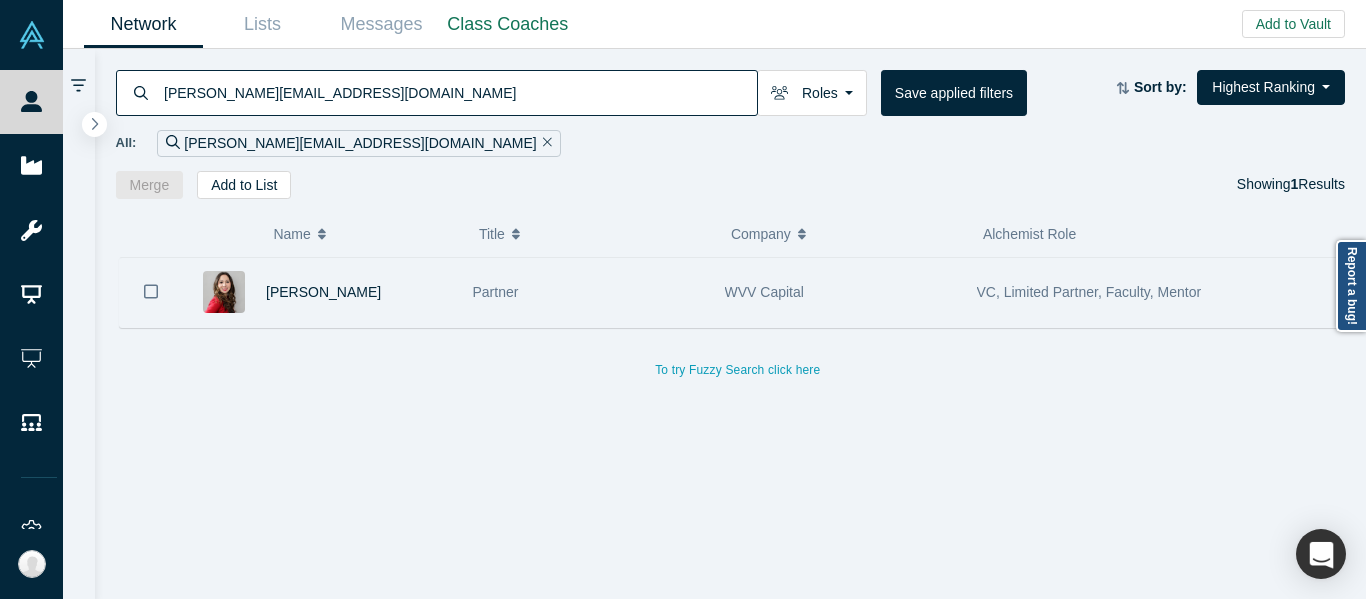 click on "Partner" at bounding box center (588, 292) 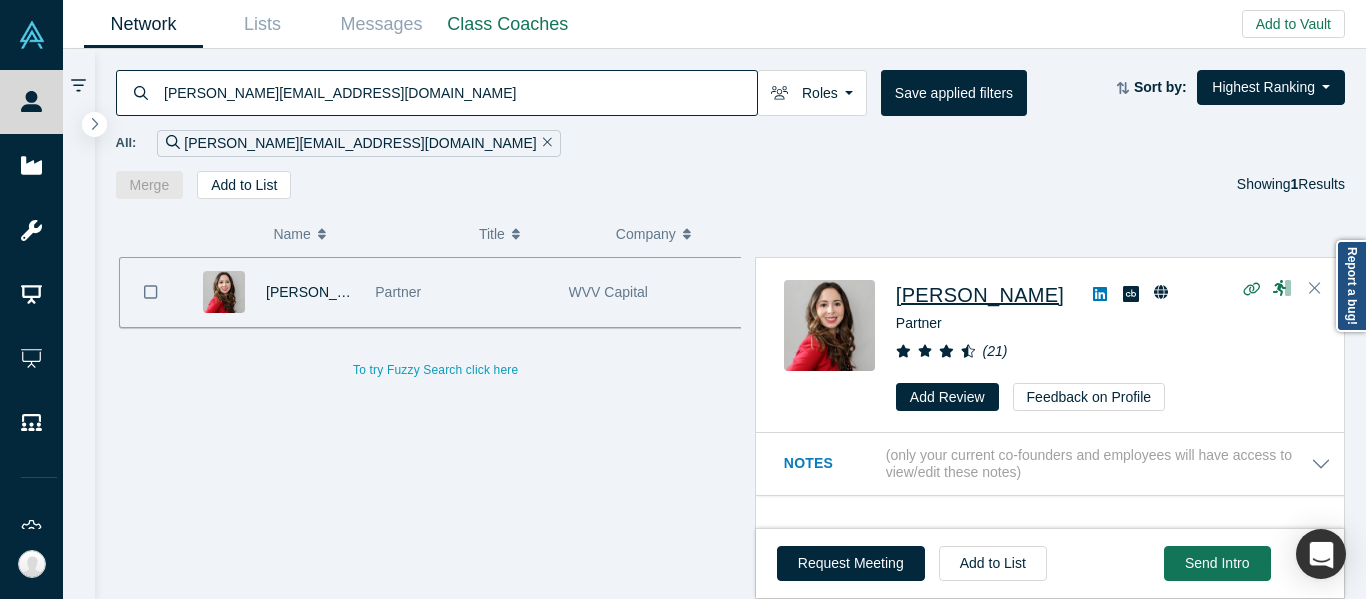 drag, startPoint x: 897, startPoint y: 302, endPoint x: 1075, endPoint y: 305, distance: 178.02528 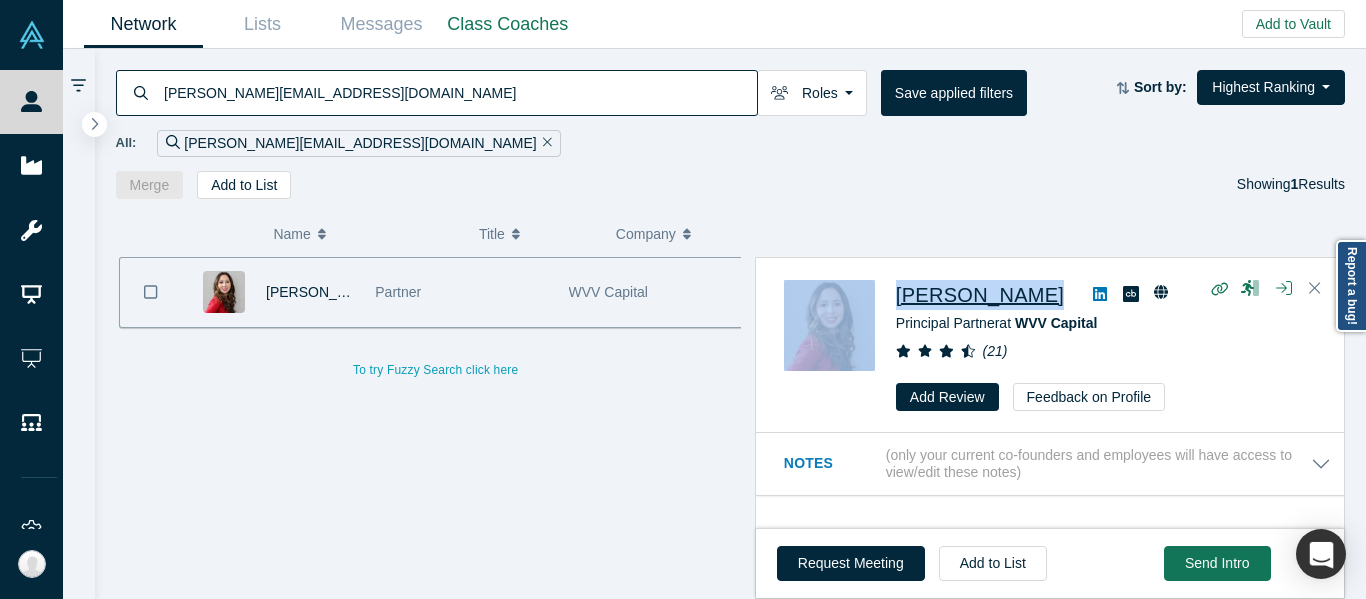 drag, startPoint x: 1089, startPoint y: 294, endPoint x: 870, endPoint y: 282, distance: 219.32852 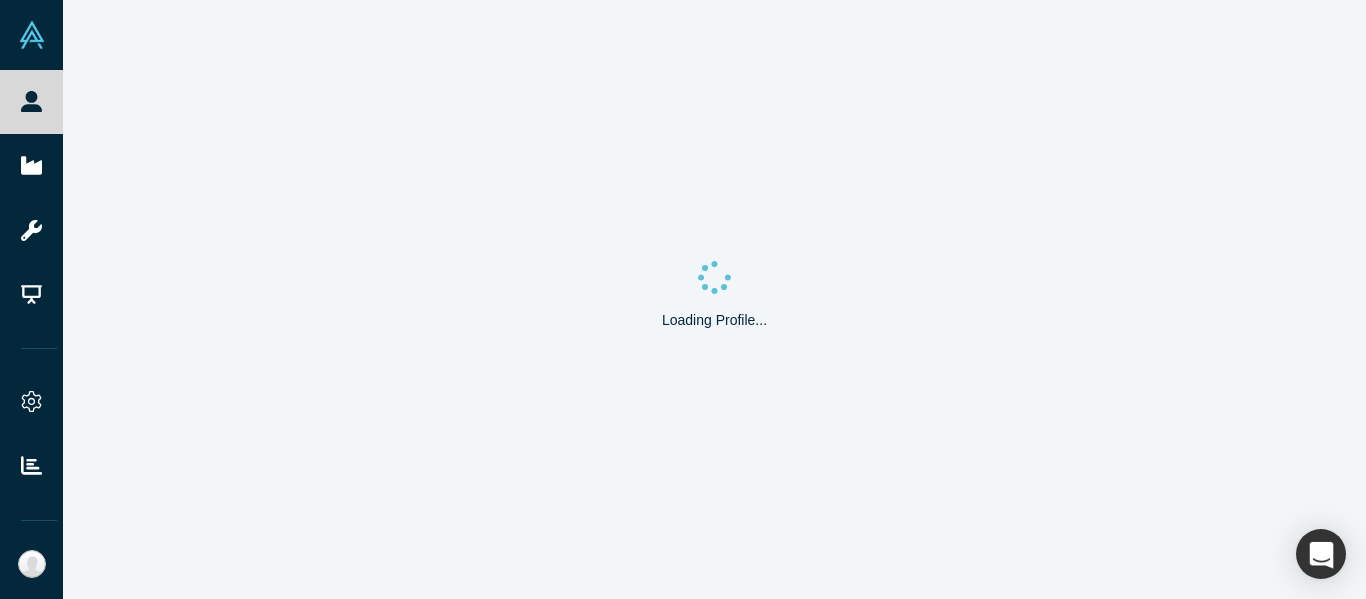 scroll, scrollTop: 0, scrollLeft: 0, axis: both 